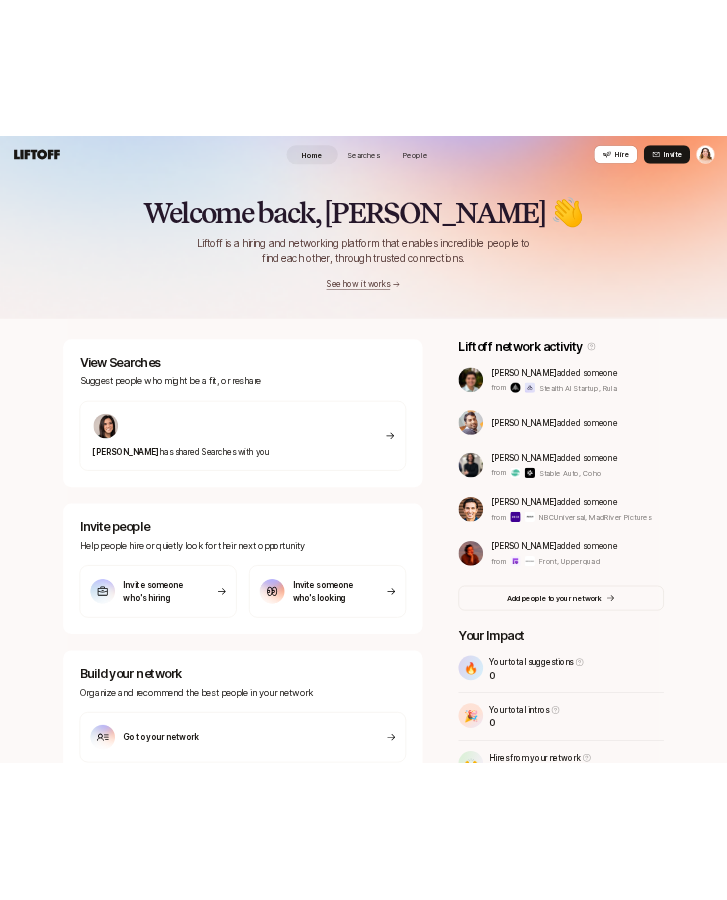 scroll, scrollTop: 0, scrollLeft: 0, axis: both 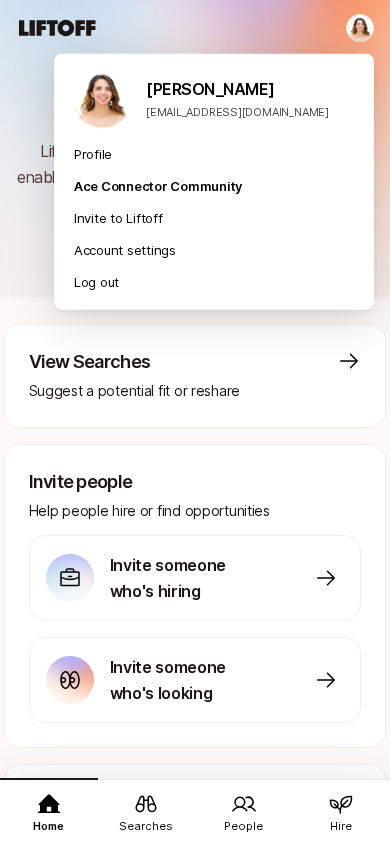 click on "Home Searches People Hire Home Searches People Hire Hire Invite Welcome 👋 Liftoff is a hiring and networking platform that enables incredible people to find each other, through trusted connections. See how it works View Searches Suggest a potential fit or reshare Invite people Help people hire or find opportunities Invite someone who's hiring Invite someone who's looking Build your network Organize and recommend people Liftoff network activity Noah Basile  added   someone from Stealth AI Startup, Rula pankaj yadav  added   someone Saeid Kian  added   someone from Stable Auto, Coho Elijah Vargas  added   someone from NBCUniversal, MadRiver Pictures Flo lenormand  added   someone from Front, Upperquad Add people to your network Your Impact 🔥 Your total suggestions 0 🎉 Your total intros 0 🙌 Hires from your network 0 Analía Ibargoyen analia@glow.design Profile Ace Connector Community Invite to Liftoff Account settings Log out" at bounding box center (195, 422) 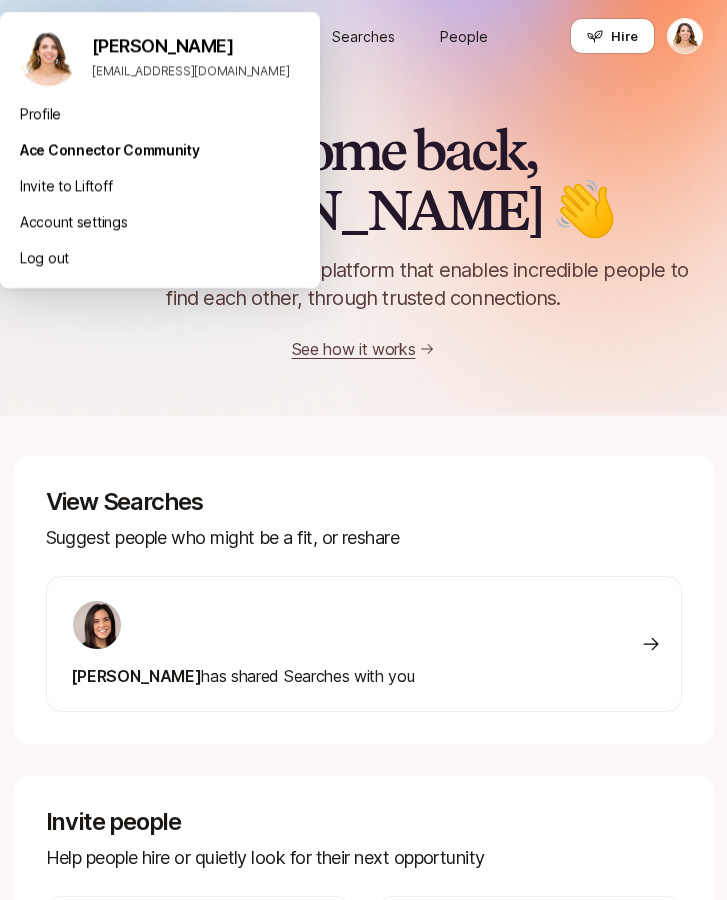 click on "Profile" at bounding box center (160, 114) 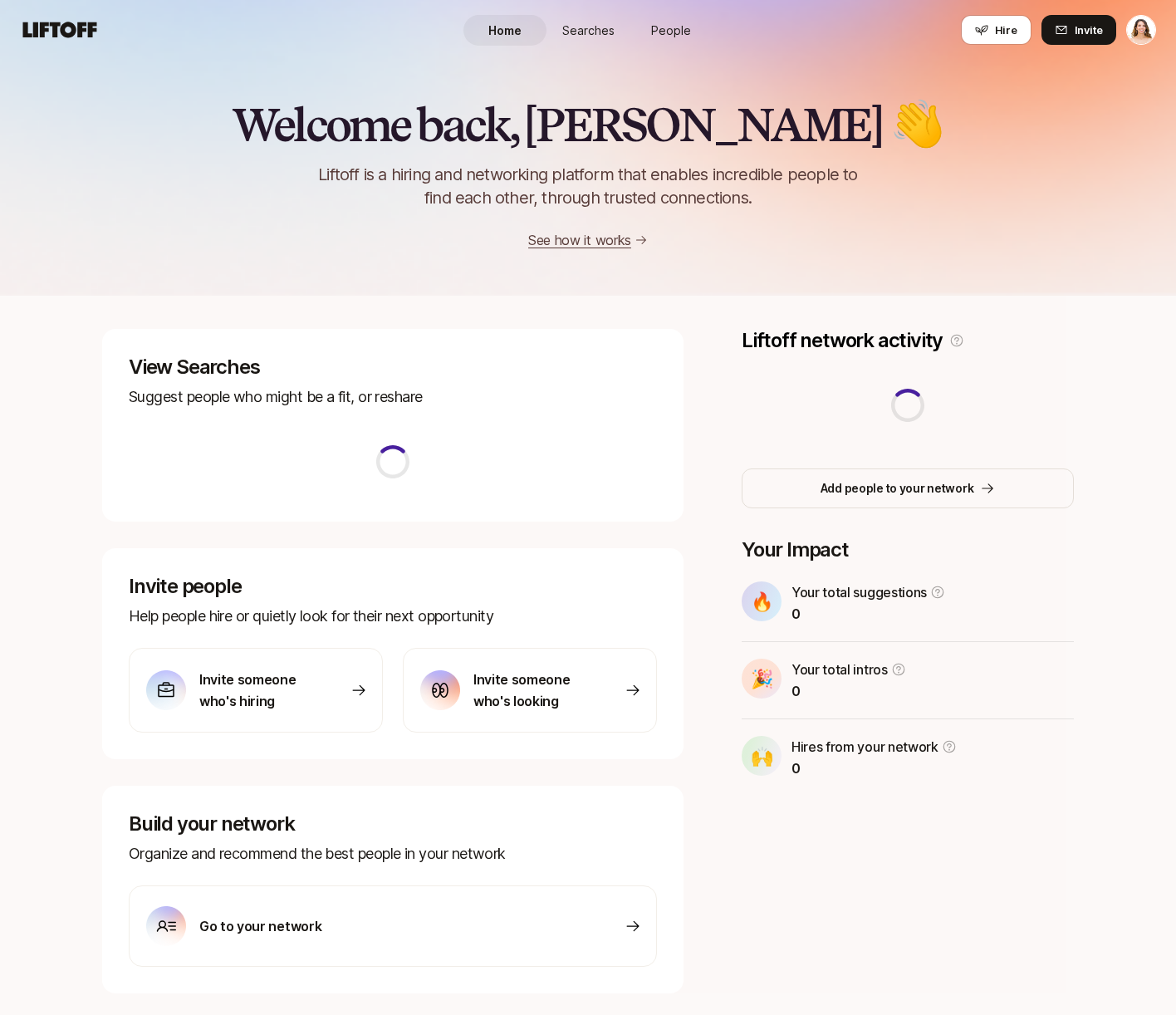 scroll, scrollTop: 0, scrollLeft: 0, axis: both 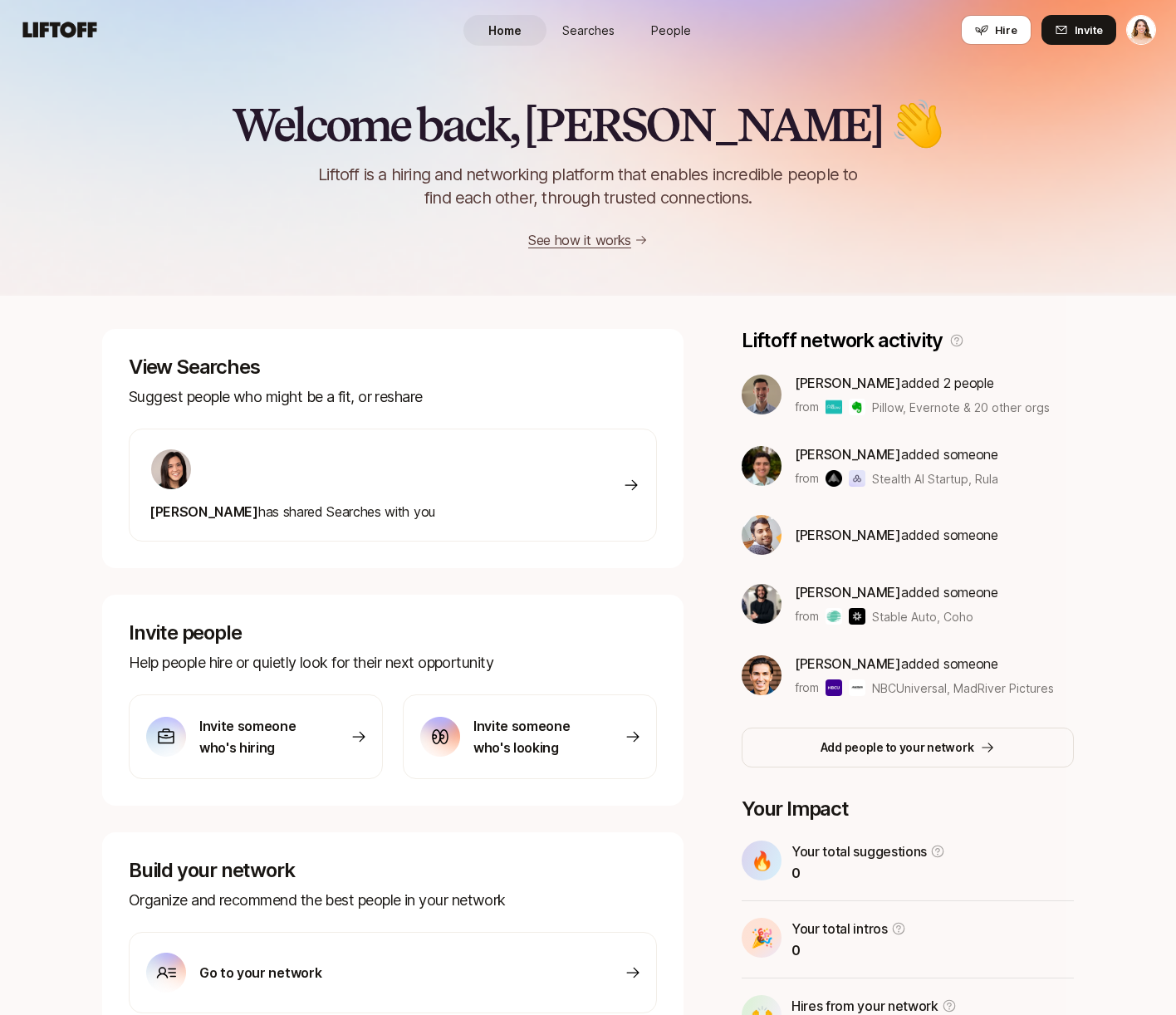 click at bounding box center [292, 469] 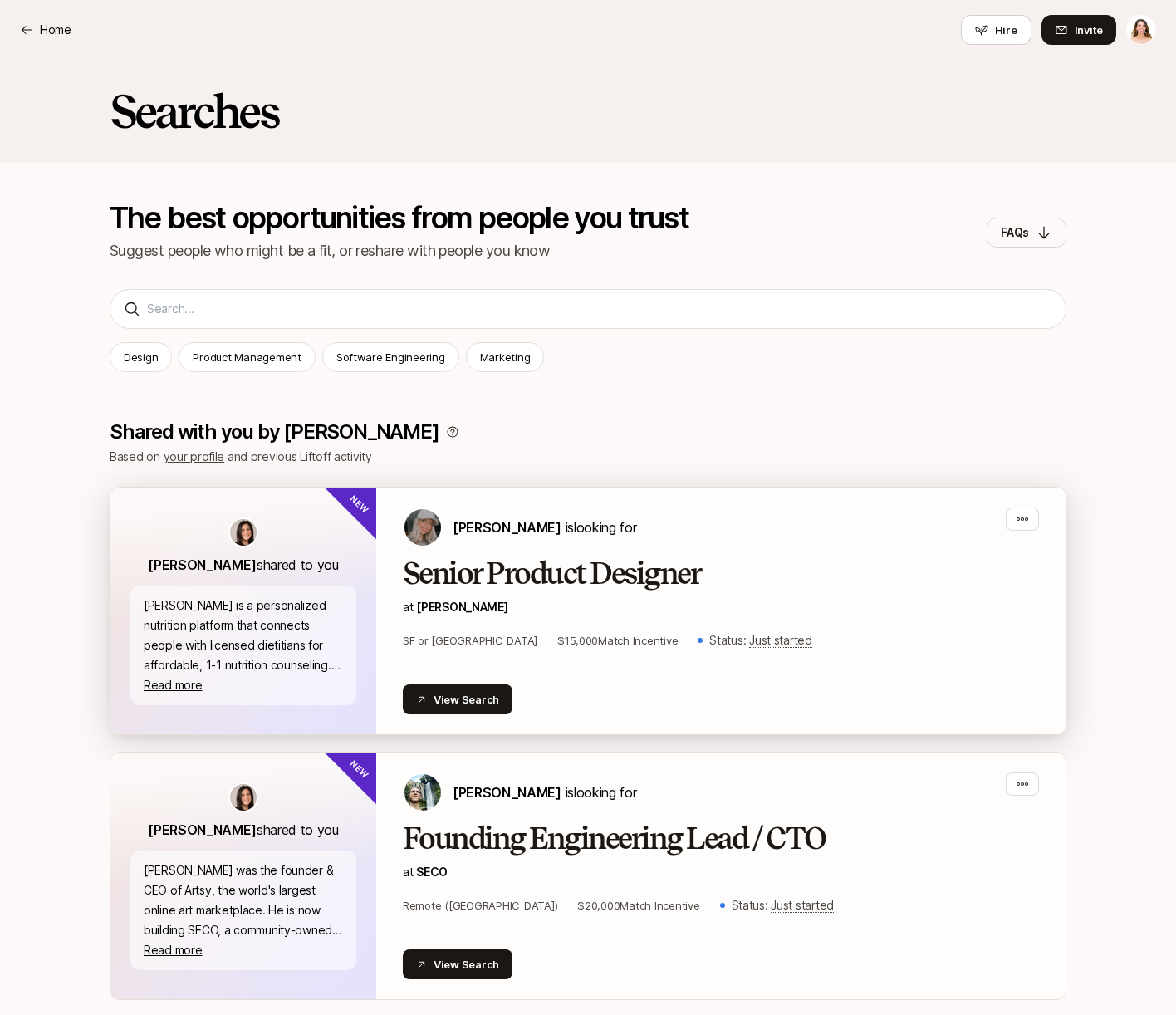 click on "Senior Product Designer" at bounding box center (721, 574) 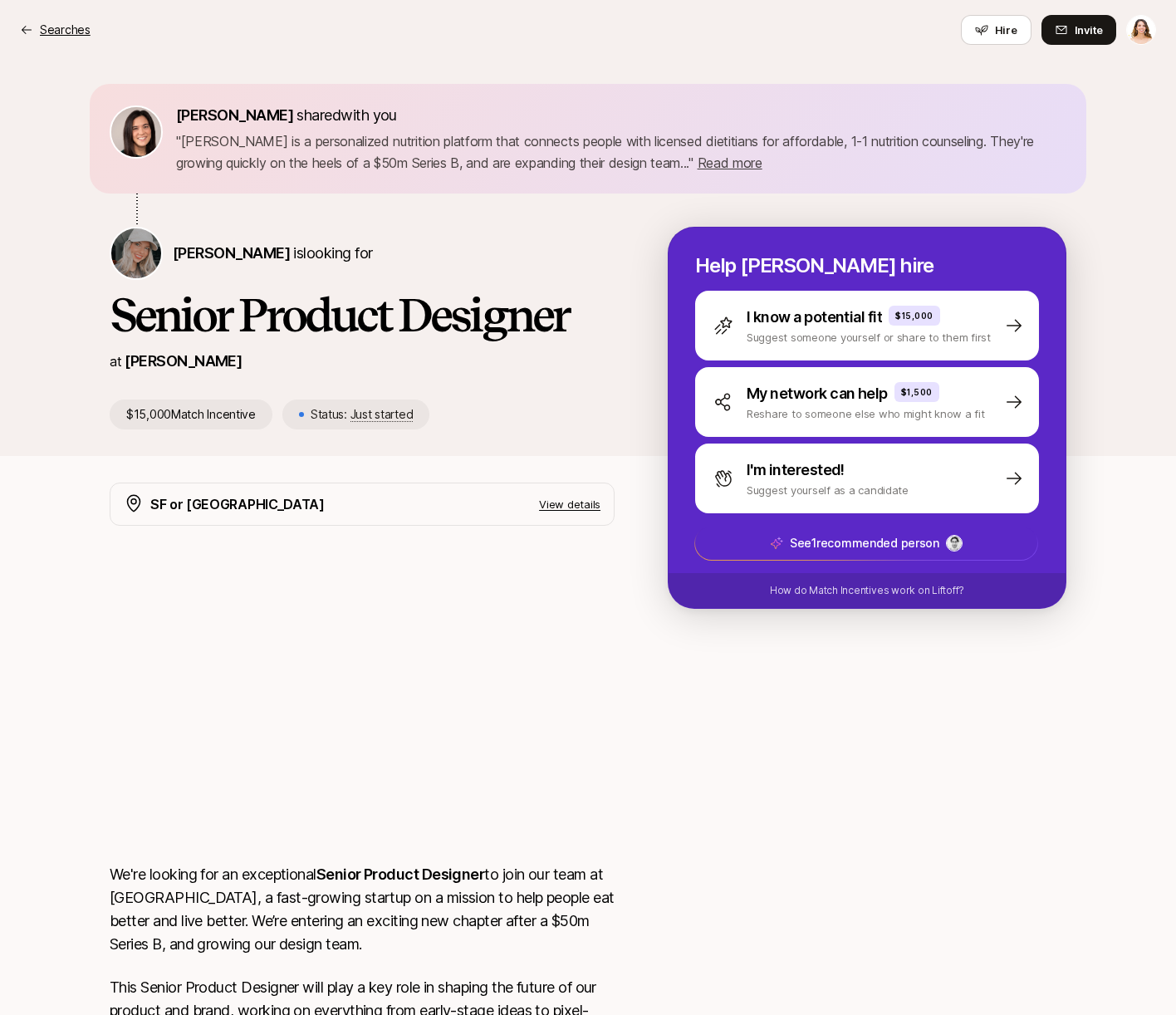 scroll, scrollTop: 6, scrollLeft: 0, axis: vertical 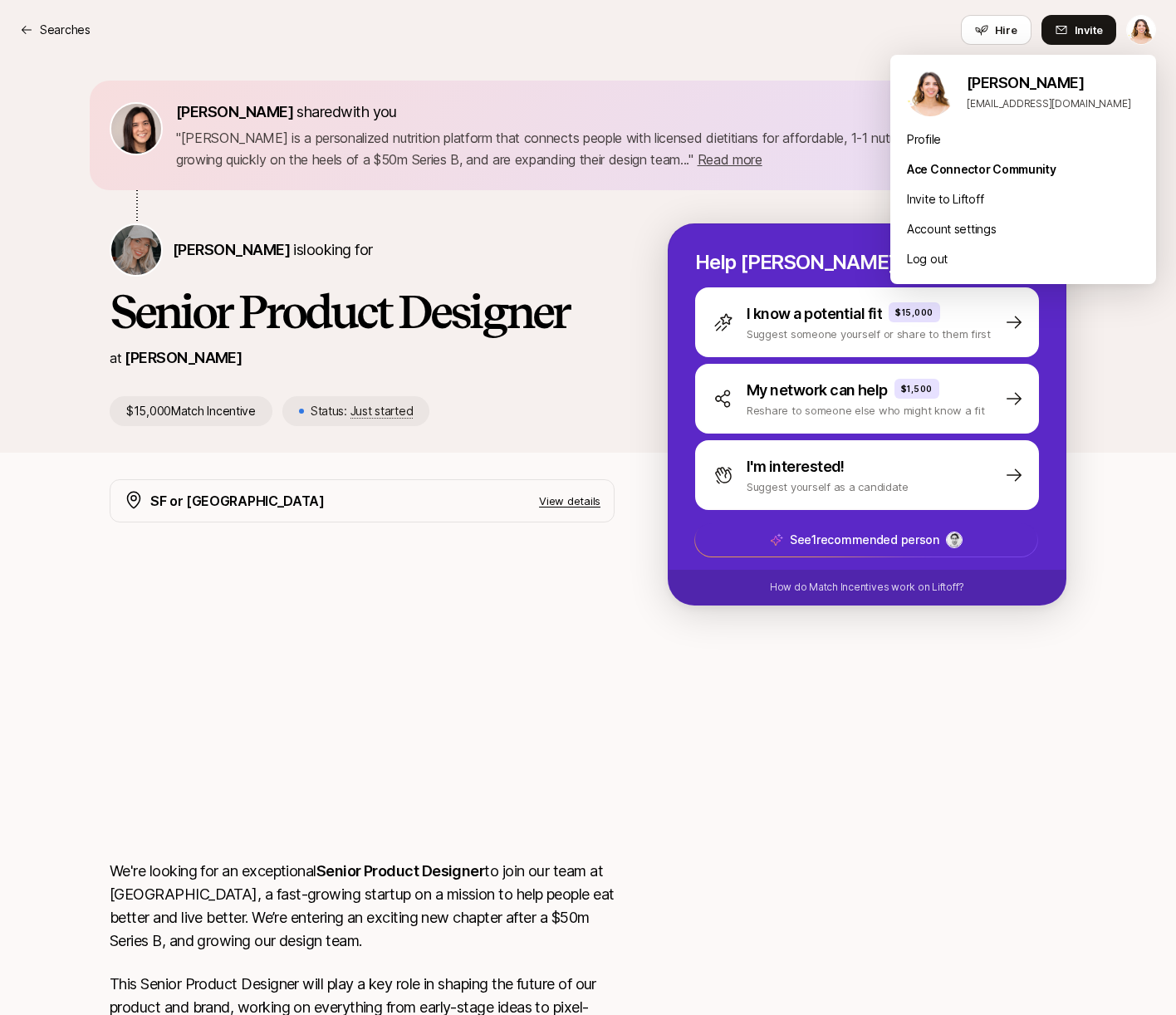 click on "Searches Searches Hire Invite [PERSON_NAME]   shared  with you " [PERSON_NAME] is a personalized nutrition platform that connects people with licensed dietitians for affordable, 1-1 nutrition counseling. They're growing quickly on the heels of a $50m Series B, and are expanding their design team... "   Read more " [PERSON_NAME] is a personalized nutrition platform that connects people with licensed dietitians for affordable, 1-1 nutrition counseling. They're growing quickly on the heels of a $50m Series B, and are expanding their design team... "   Read more [PERSON_NAME]   is  looking for Senior Product Designer at [PERSON_NAME] $15,000  Match Incentive   Status:   Just started Help [PERSON_NAME] hire I know a potential fit $15,000 Suggest someone yourself or share to them first My network can help $1,500 Reshare to someone else who might know a fit I'm interested! Suggest yourself as a candidate See  1  recommended   person How do Match Incentives work on Liftoff? SF or [GEOGRAPHIC_DATA] View details We're looking for an exceptional  Senior Product Designer" at bounding box center (588, 502) 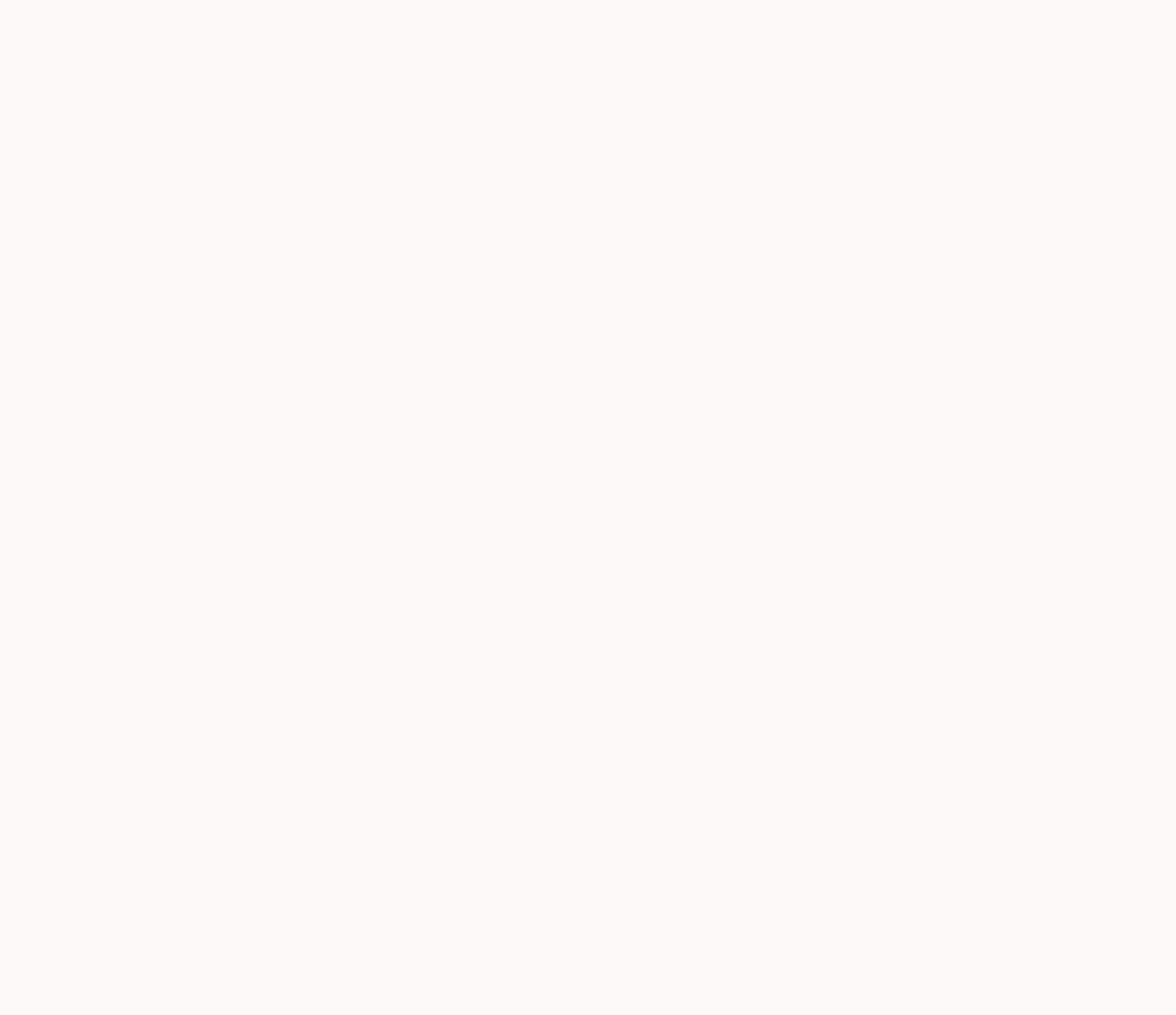 scroll, scrollTop: 0, scrollLeft: 0, axis: both 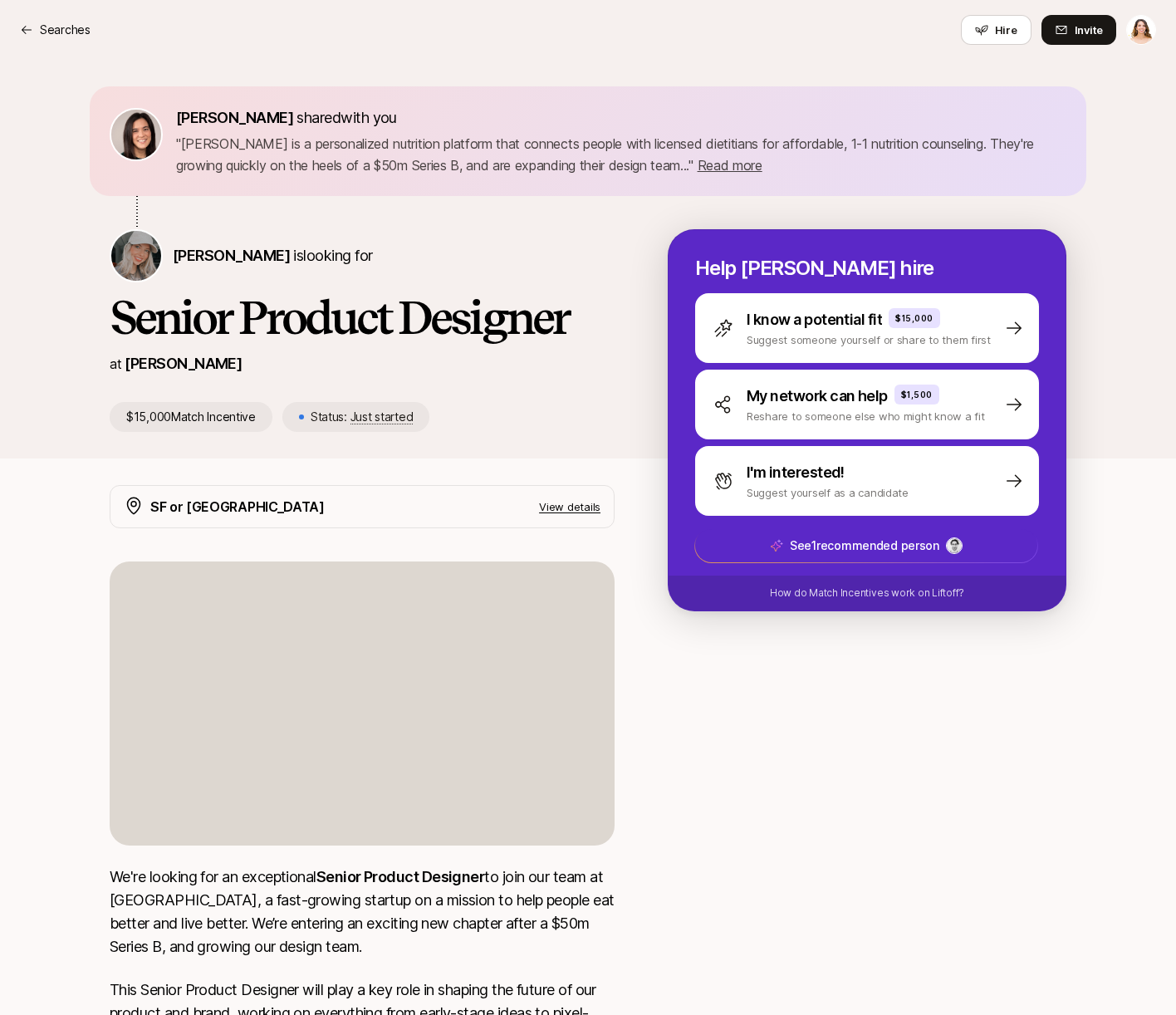 click on "Hire Invite" at bounding box center [1058, 30] 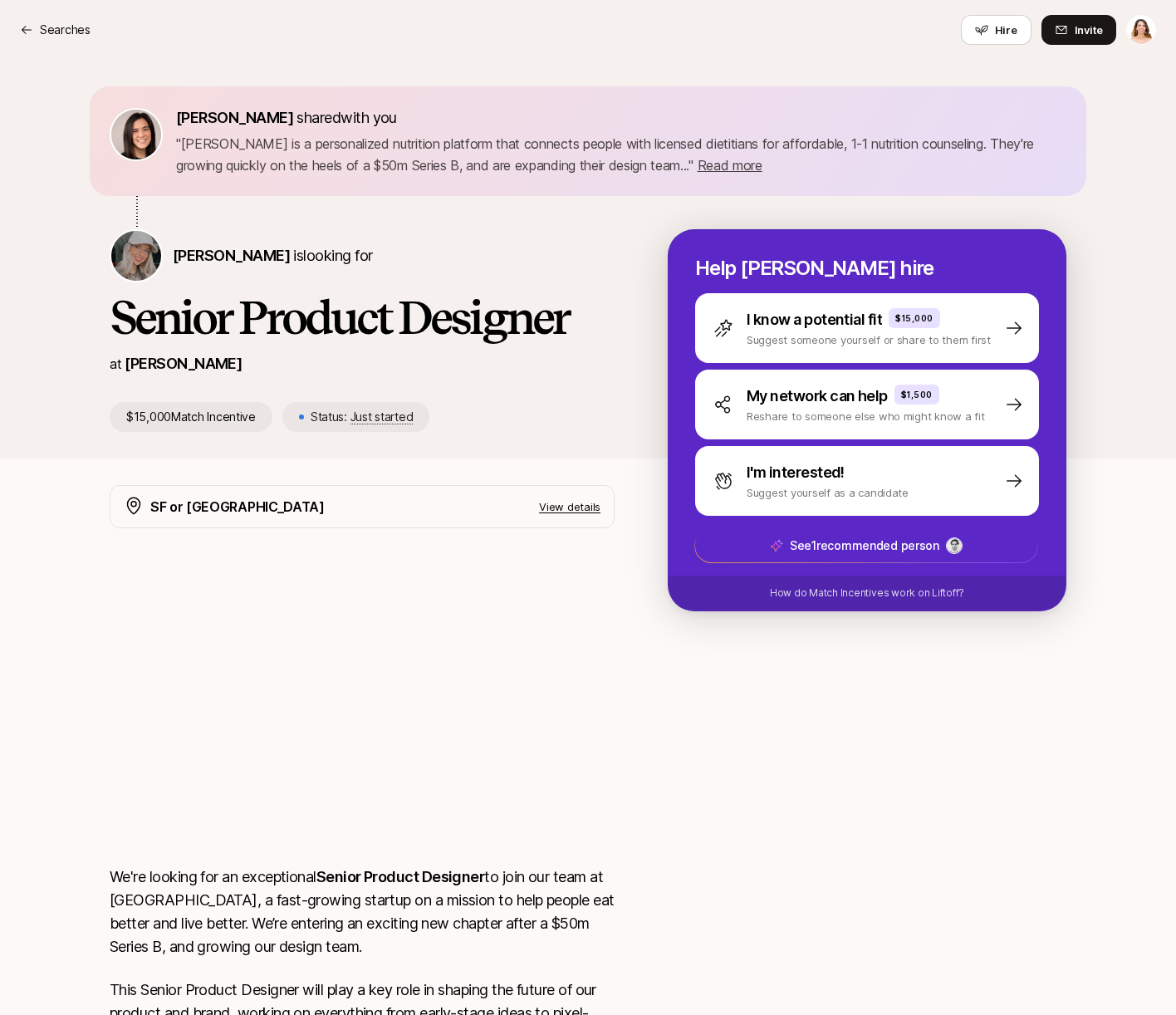 click on "Searches Hire Invite" at bounding box center (588, 30) 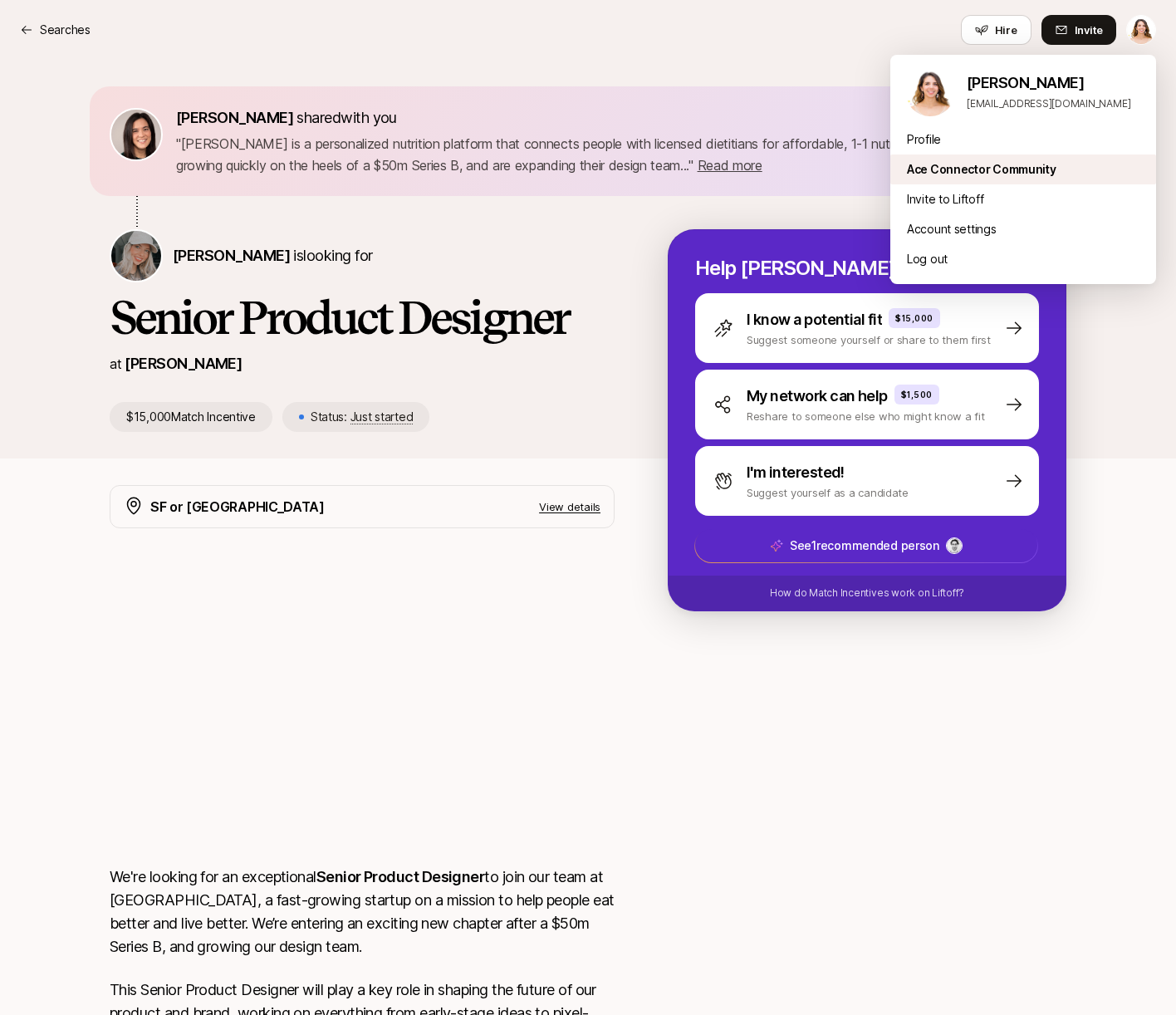 click on "Ace Connector Community" at bounding box center [1023, 169] 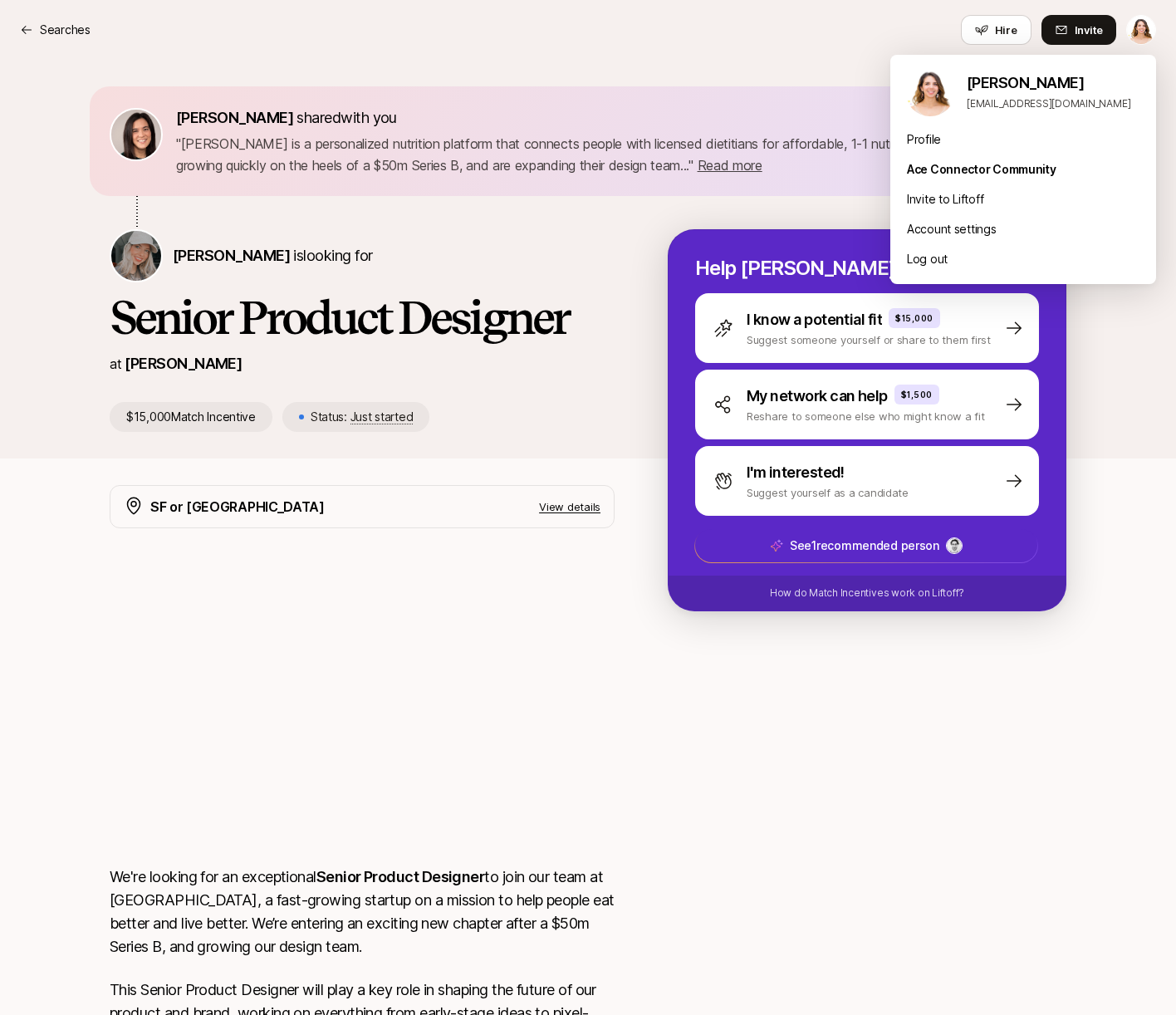 click on "Searches Searches Hire Invite [PERSON_NAME]   shared  with you " [PERSON_NAME] is a personalized nutrition platform that connects people with licensed dietitians for affordable, 1-1 nutrition counseling. They're growing quickly on the heels of a $50m Series B, and are expanding their design team... "   Read more " [PERSON_NAME] is a personalized nutrition platform that connects people with licensed dietitians for affordable, 1-1 nutrition counseling. They're growing quickly on the heels of a $50m Series B, and are expanding their design team... "   Read more [PERSON_NAME]   is  looking for Senior Product Designer at [PERSON_NAME] $15,000  Match Incentive   Status:   Just started Help [PERSON_NAME] hire I know a potential fit $15,000 Suggest someone yourself or share to them first My network can help $1,500 Reshare to someone else who might know a fit I'm interested! Suggest yourself as a candidate See  1  recommended   person How do Match Incentives work on Liftoff? SF or [GEOGRAPHIC_DATA] View details We're looking for an exceptional  Senior Product Designer" at bounding box center [588, 508] 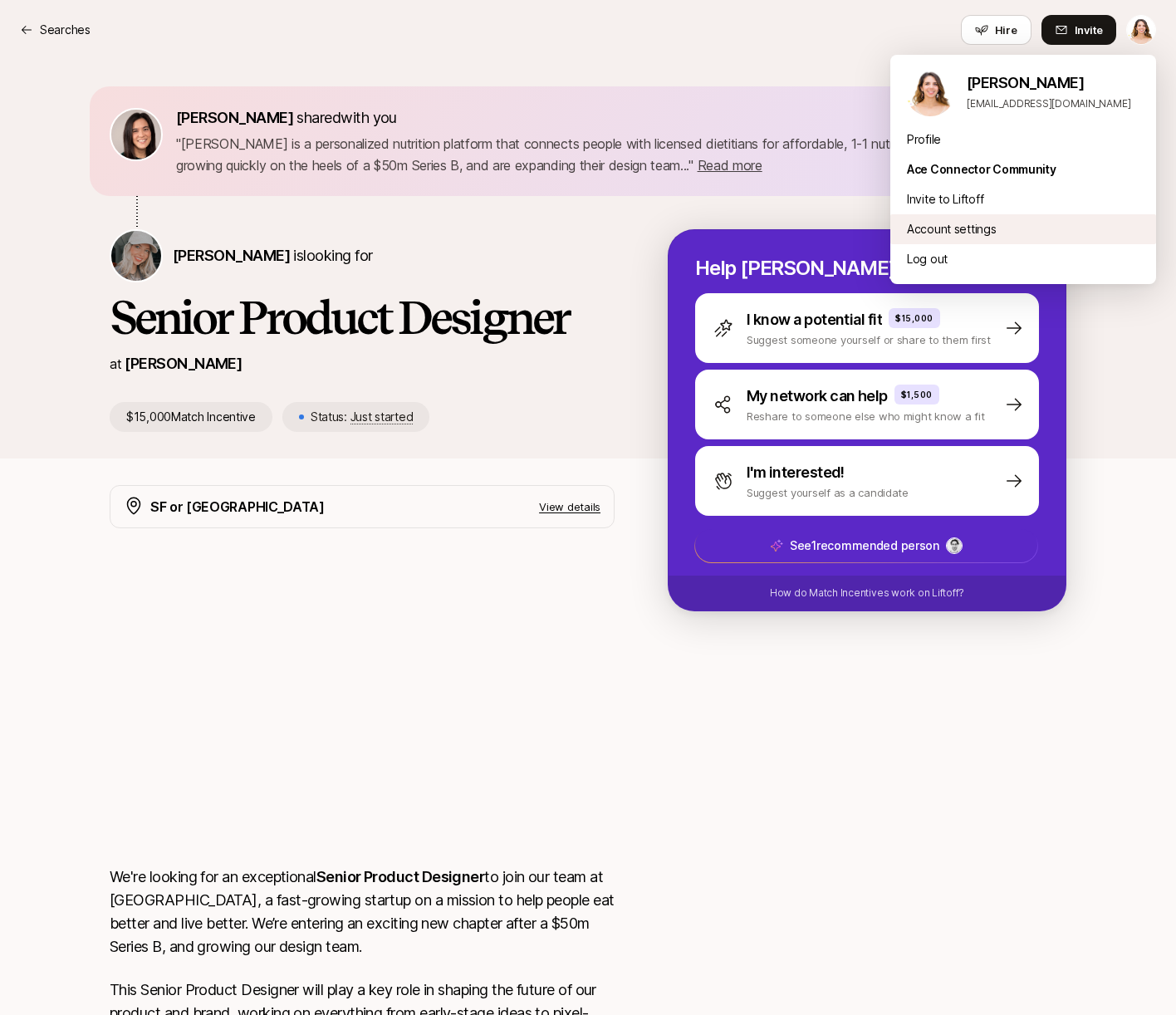 click on "Account settings" at bounding box center [1023, 229] 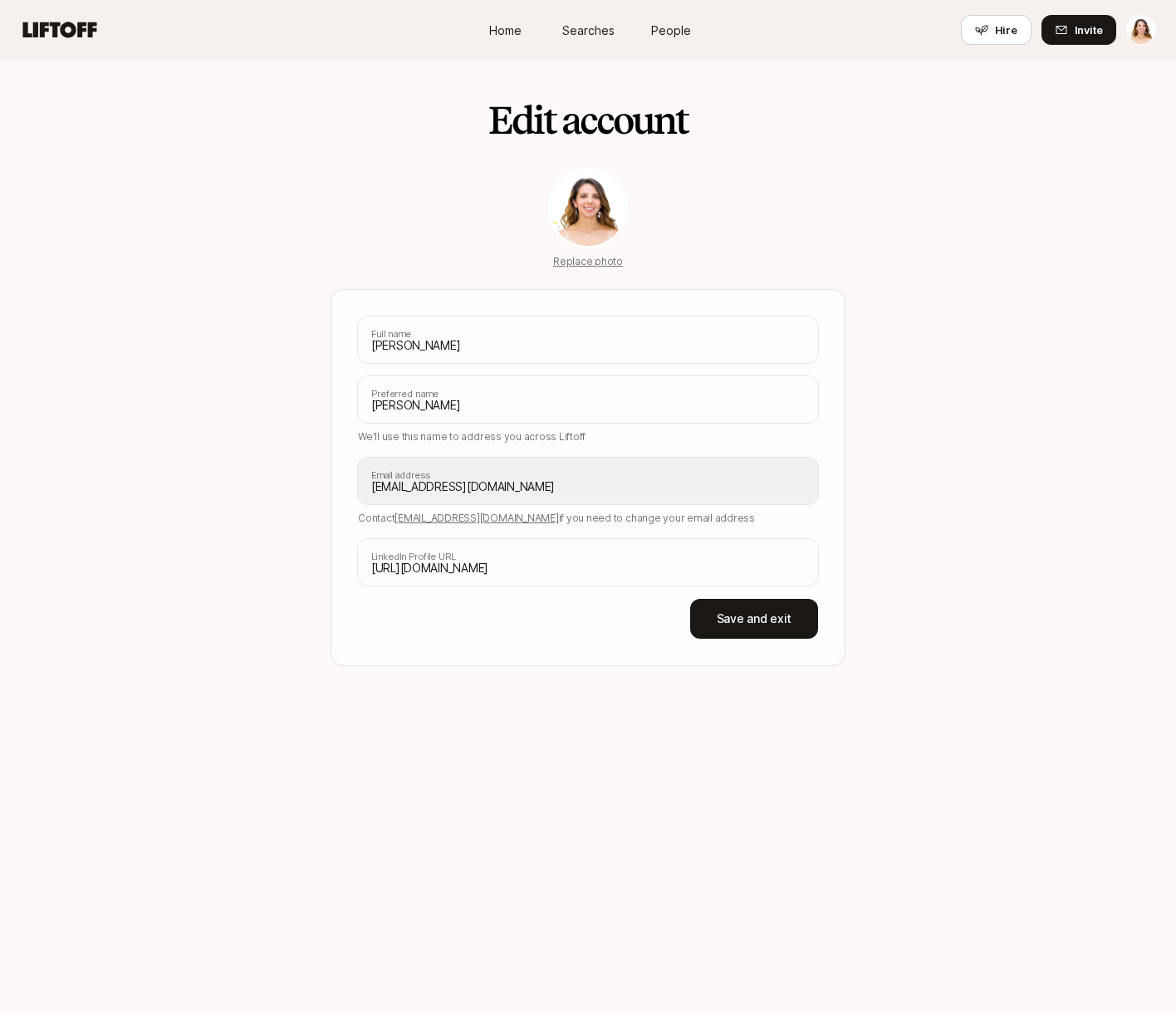 click on "Edit account Replace photo [PERSON_NAME] Full name   [PERSON_NAME] Preferred name   We'll use this name to address you across Liftoff [EMAIL_ADDRESS][DOMAIN_NAME] Email address   Contact  [EMAIL_ADDRESS][DOMAIN_NAME]  if you need to change your email address [URL][DOMAIN_NAME] LinkedIn Profile URL   Save and exit" at bounding box center (588, 363) 